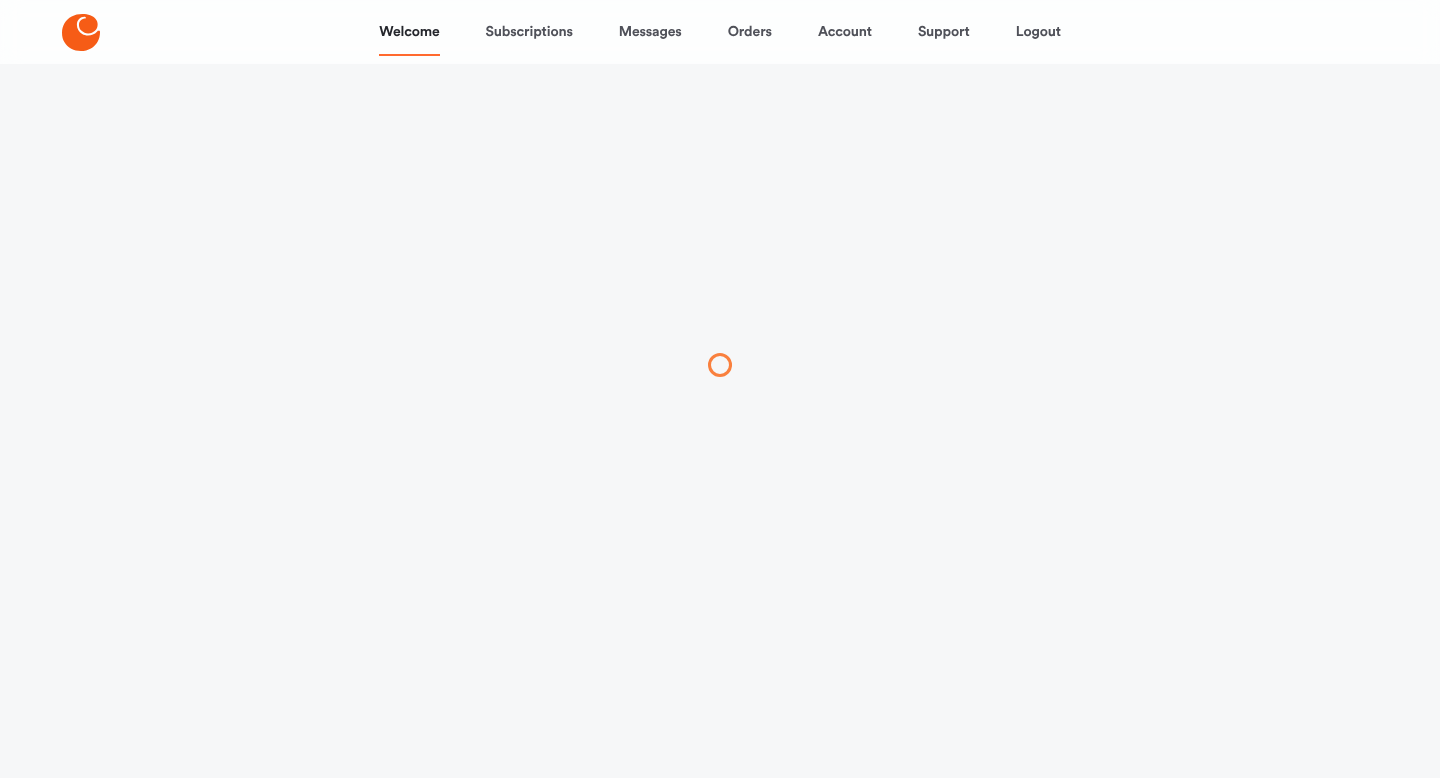 scroll, scrollTop: 0, scrollLeft: 0, axis: both 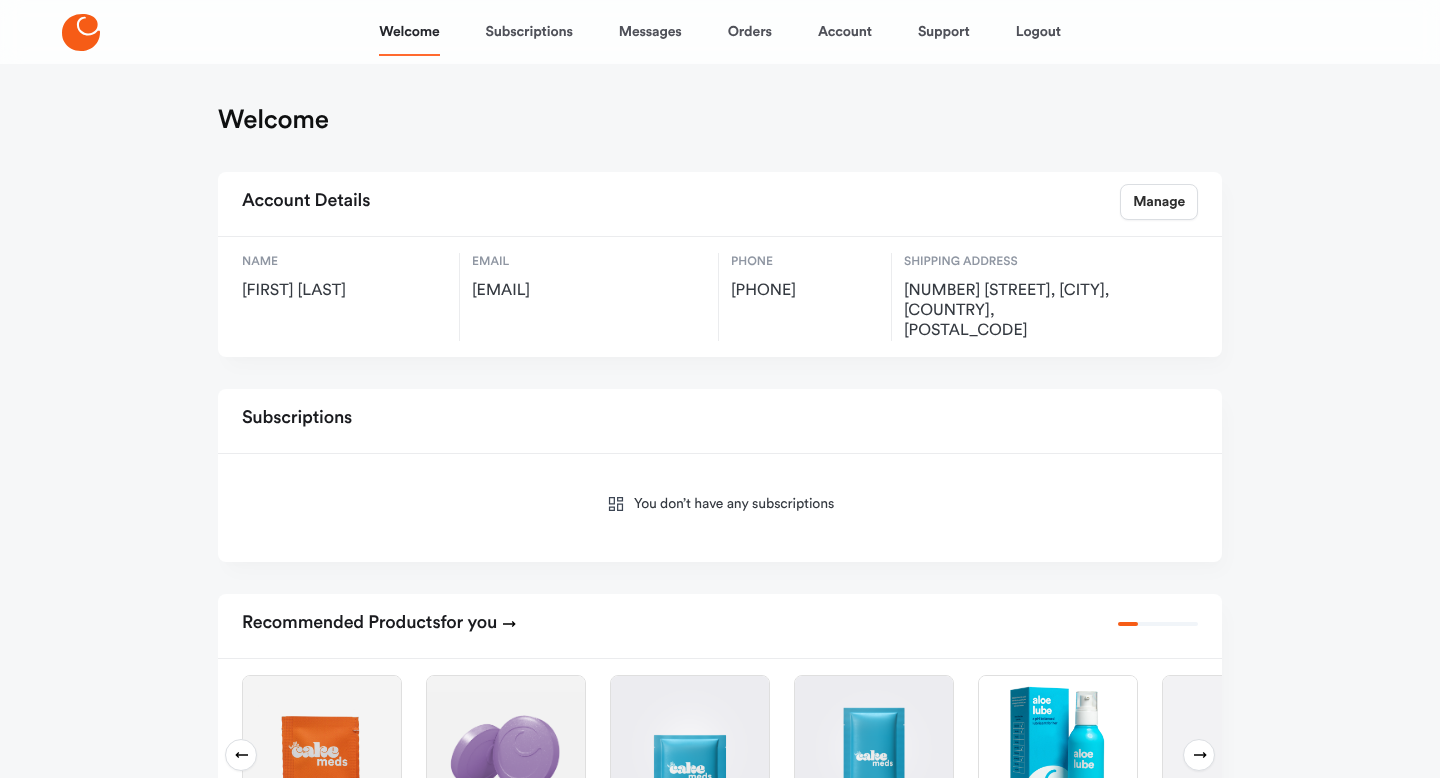 click on "Orders" at bounding box center [750, 32] 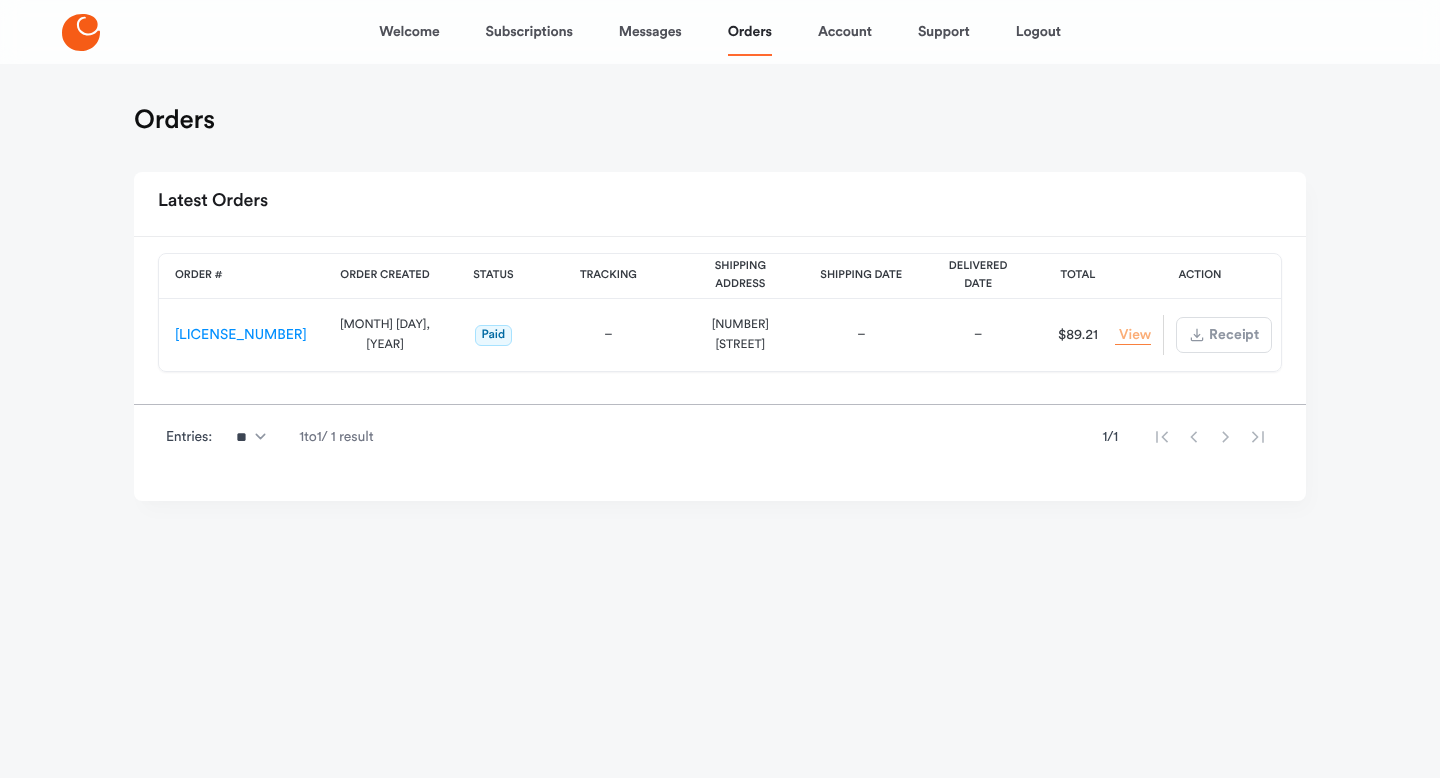 click on "View  Order" at bounding box center (1133, 335) 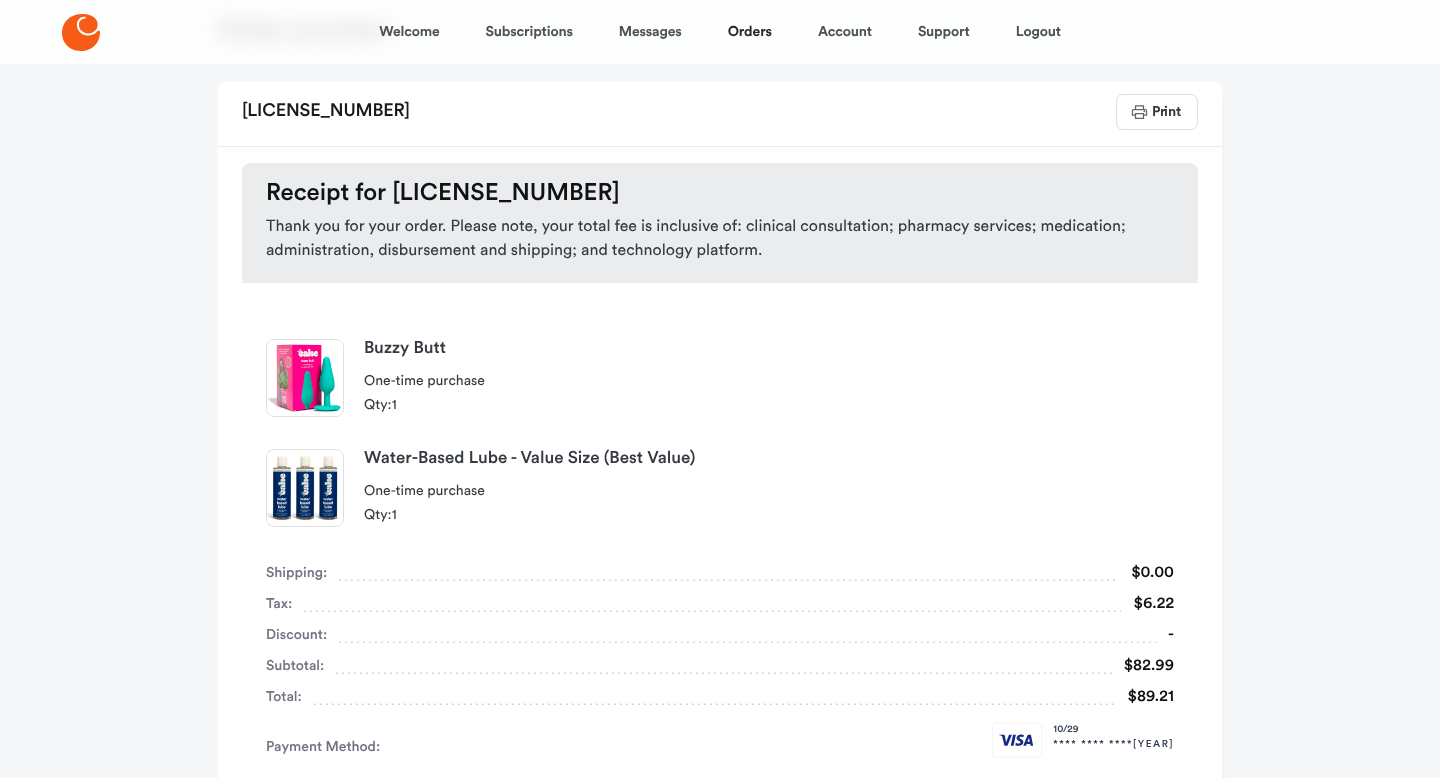 scroll, scrollTop: 76, scrollLeft: 0, axis: vertical 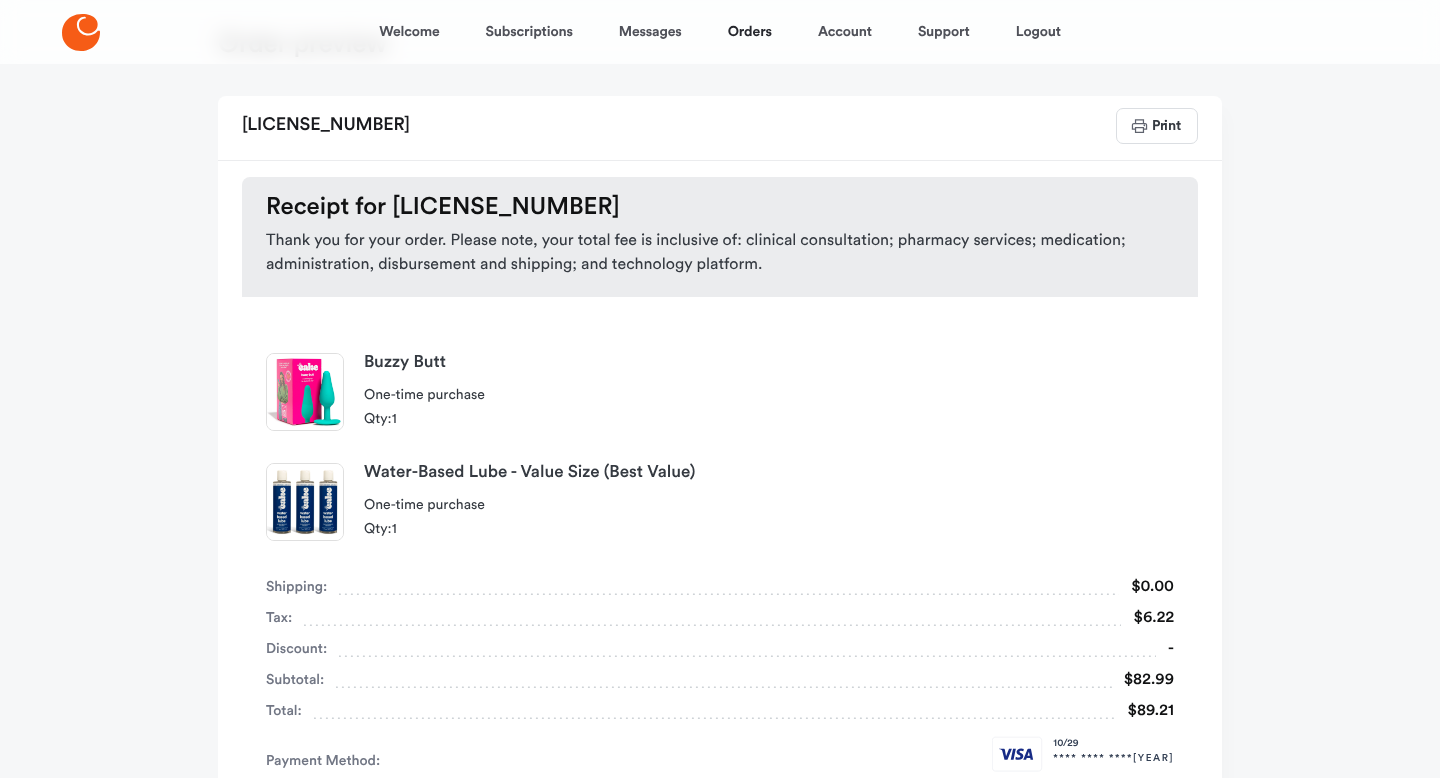 click at bounding box center [305, 392] 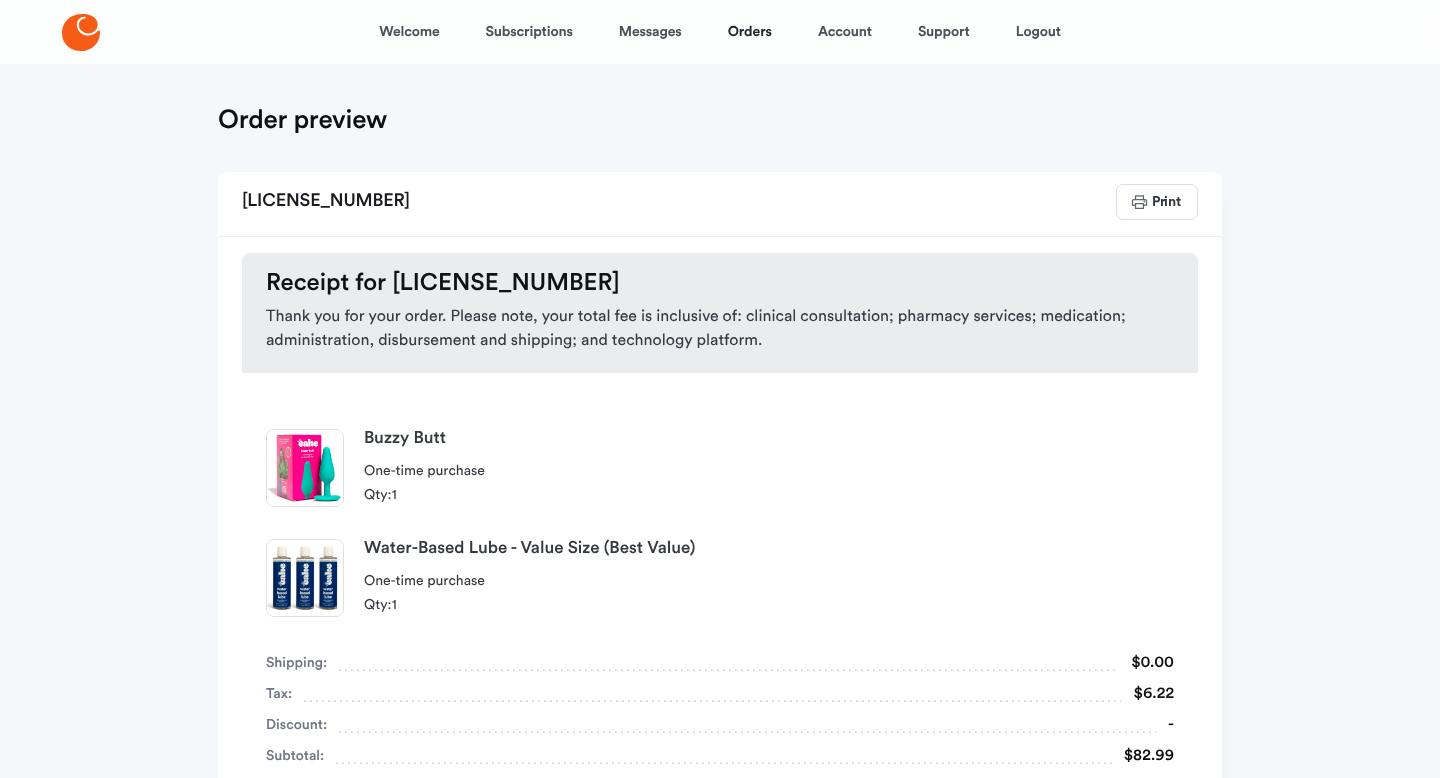 click on "Welcome Subscriptions Messages Orders Account Support Logout" at bounding box center (720, 32) 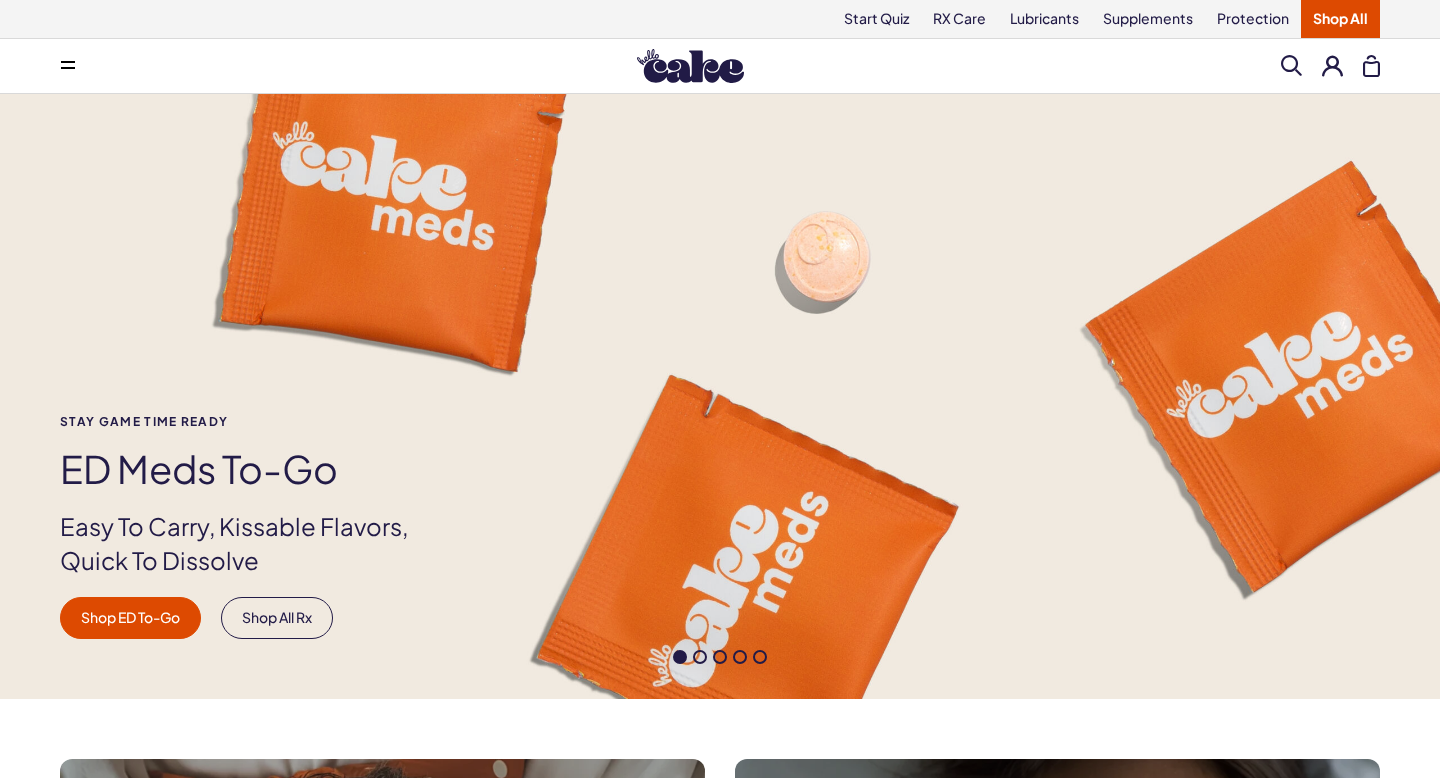 scroll, scrollTop: 0, scrollLeft: 0, axis: both 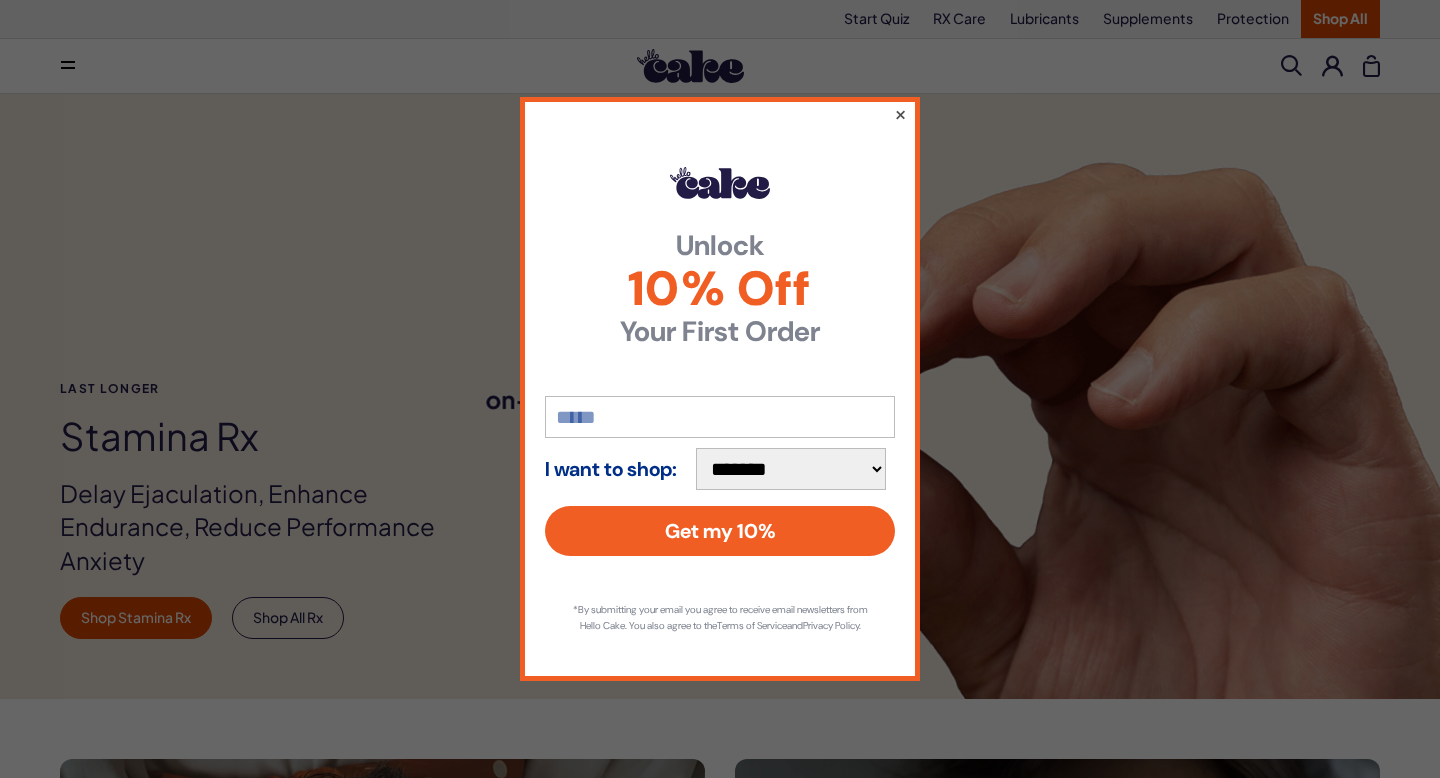 click on "×" at bounding box center [900, 114] 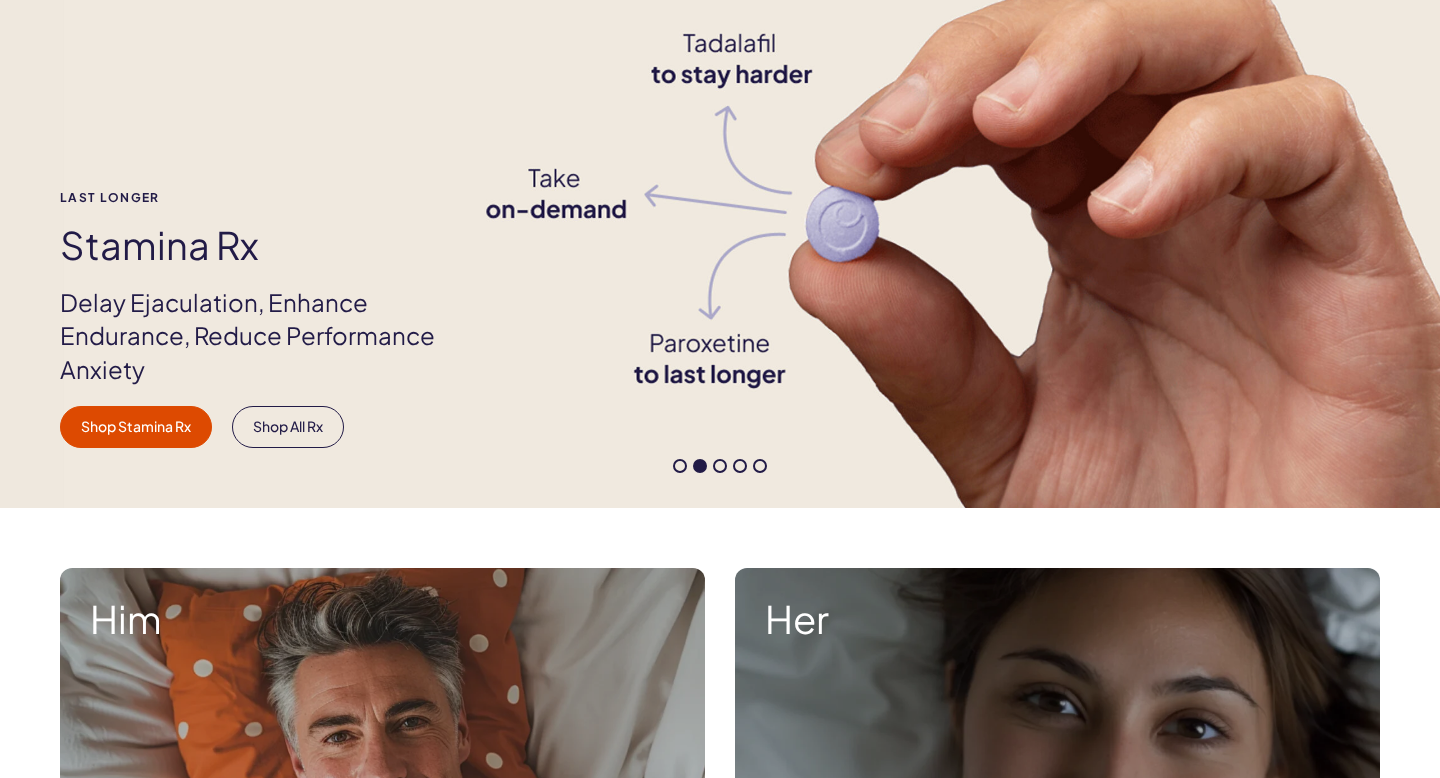 scroll, scrollTop: 237, scrollLeft: 0, axis: vertical 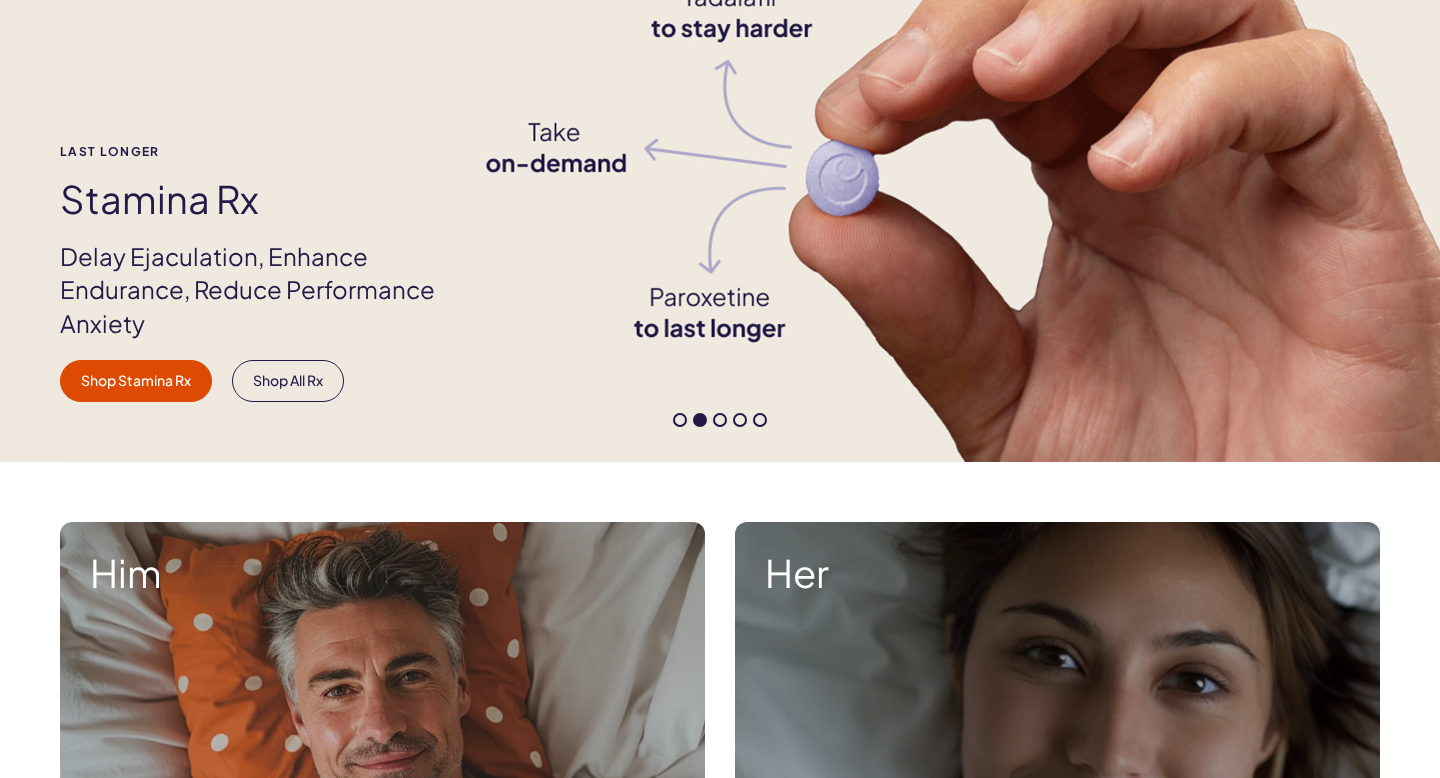 click at bounding box center (720, 6939) 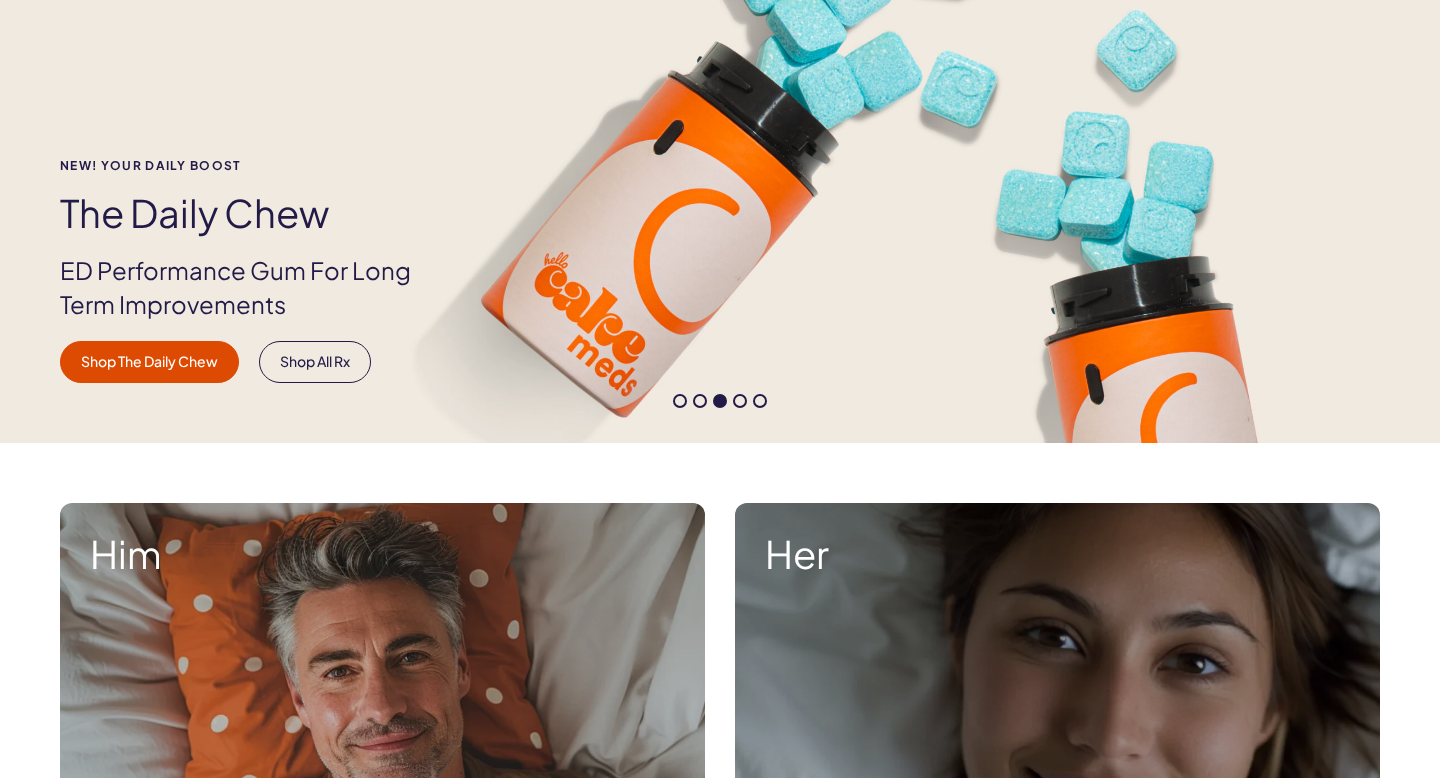 scroll, scrollTop: 0, scrollLeft: 0, axis: both 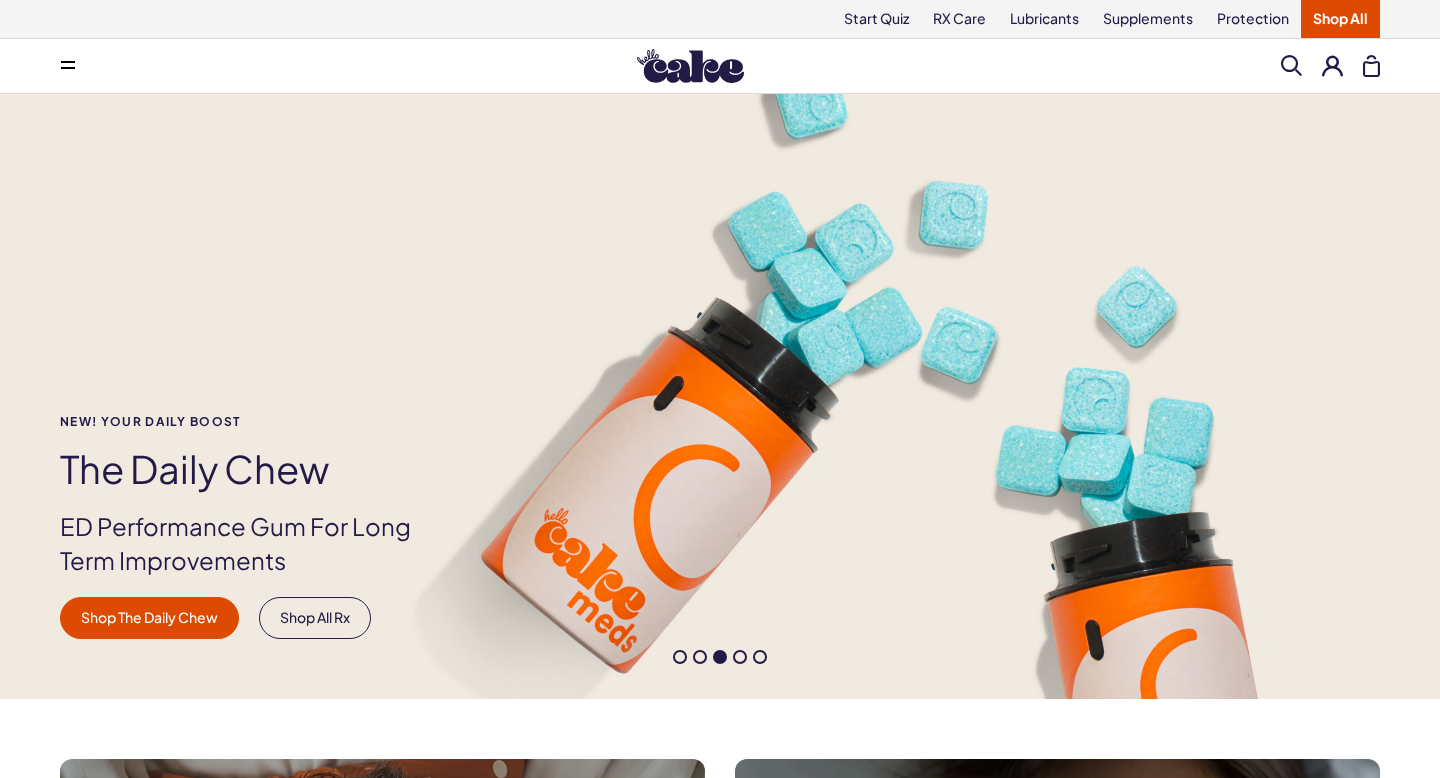 click at bounding box center [68, 66] 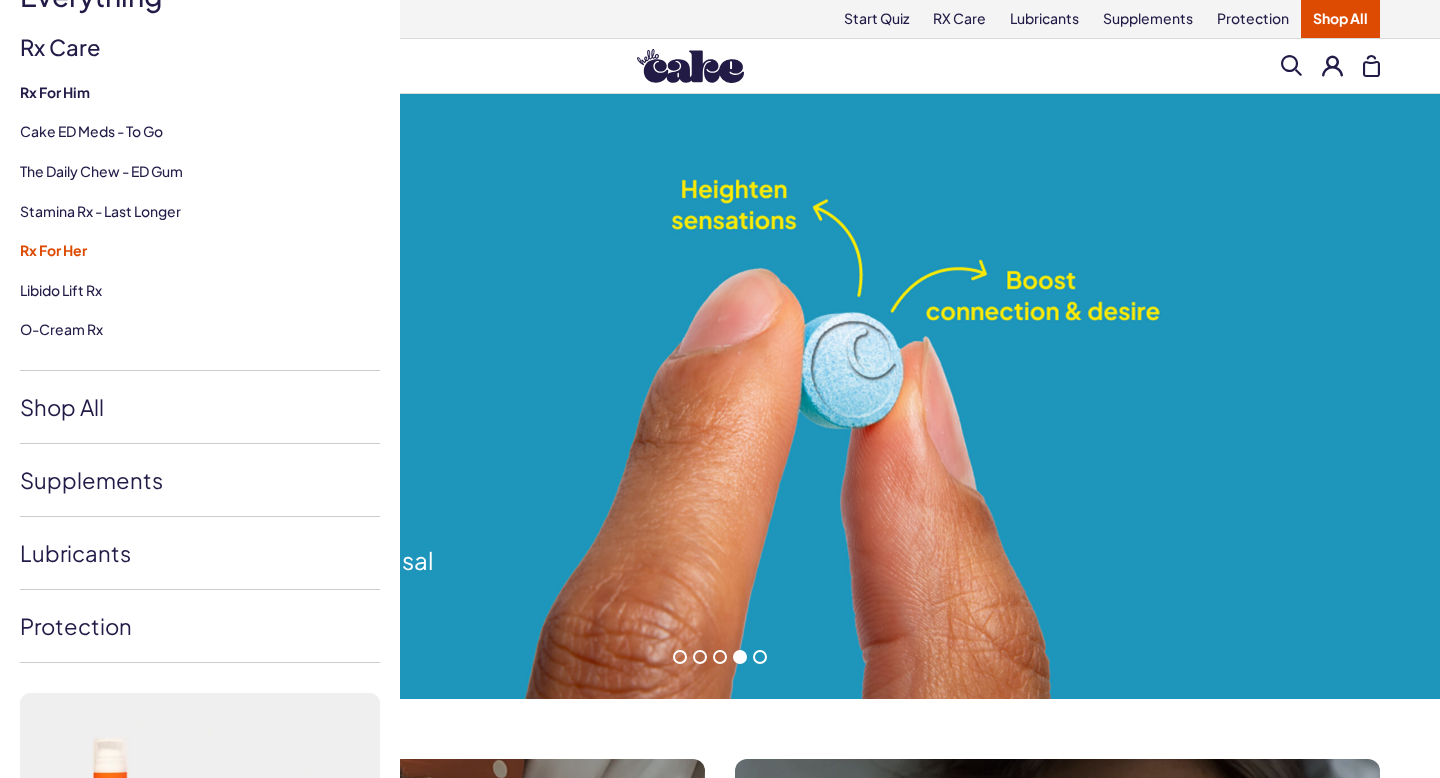 scroll, scrollTop: 260, scrollLeft: 0, axis: vertical 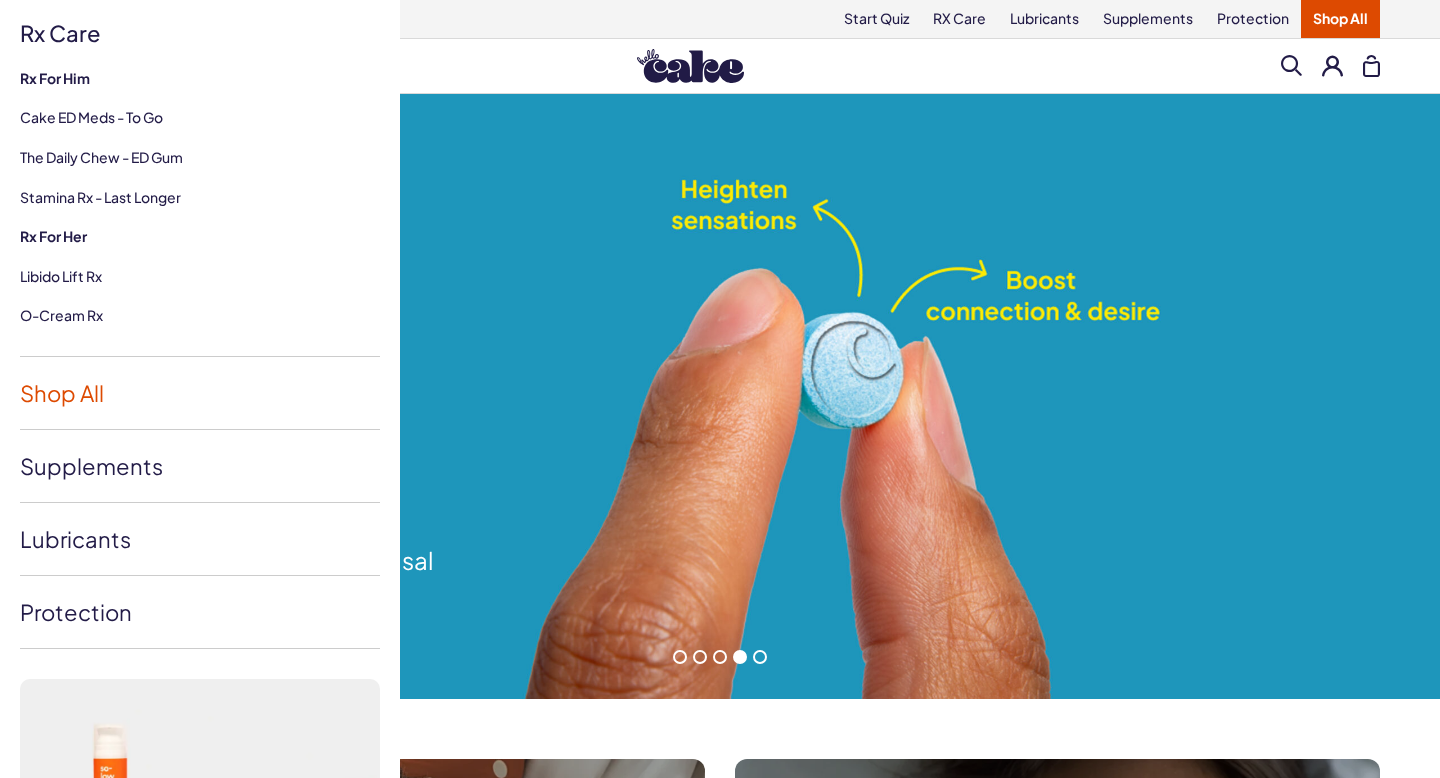 click on "Shop All" at bounding box center (200, 393) 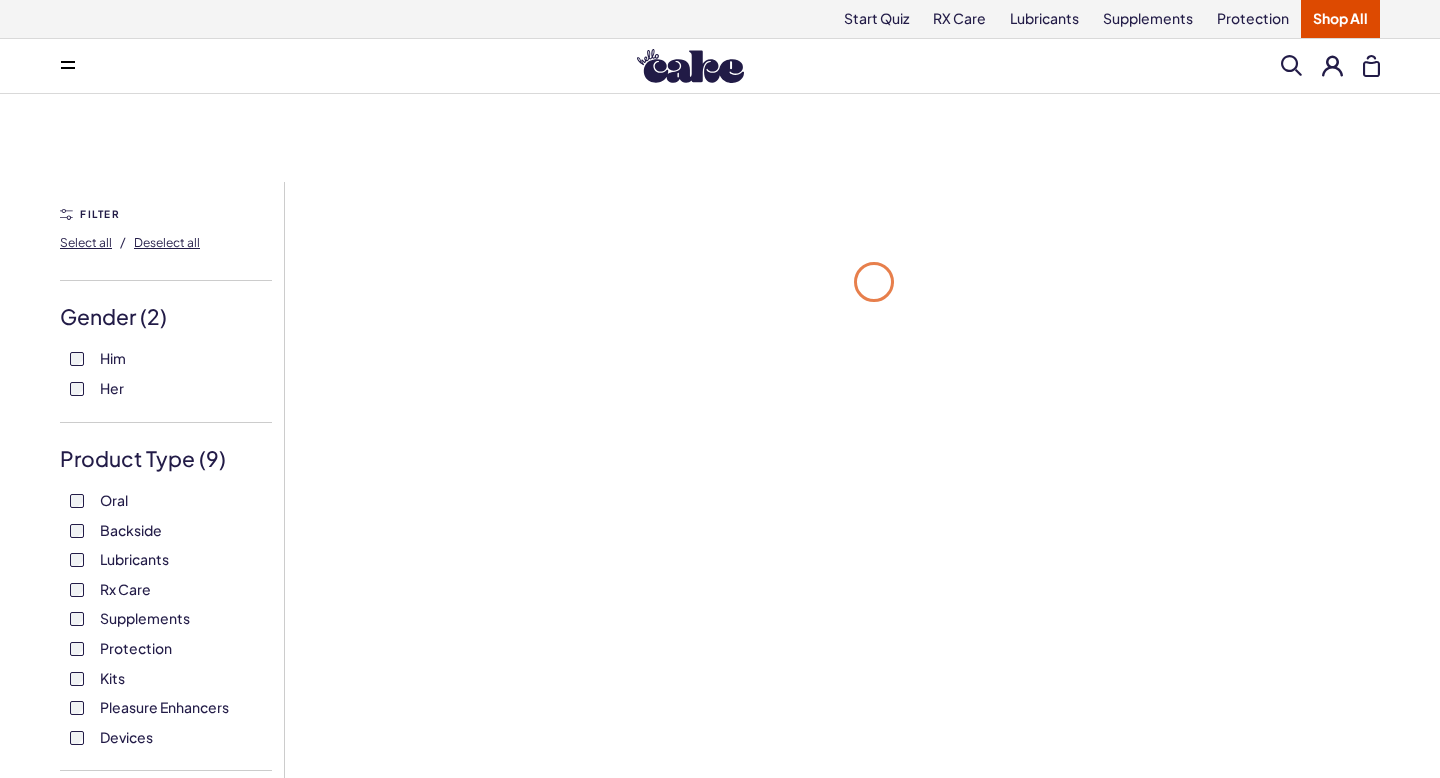 scroll, scrollTop: 0, scrollLeft: 0, axis: both 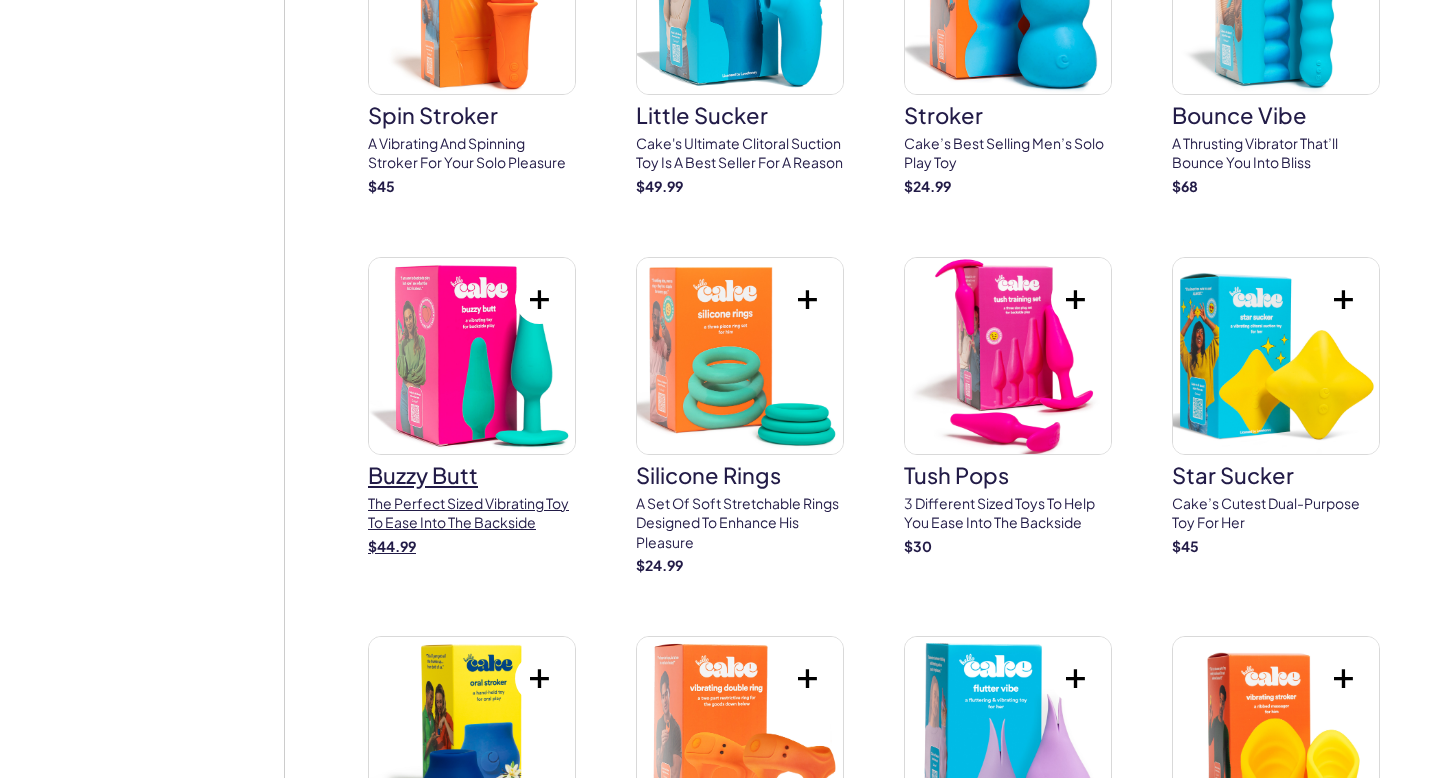 click at bounding box center [472, 356] 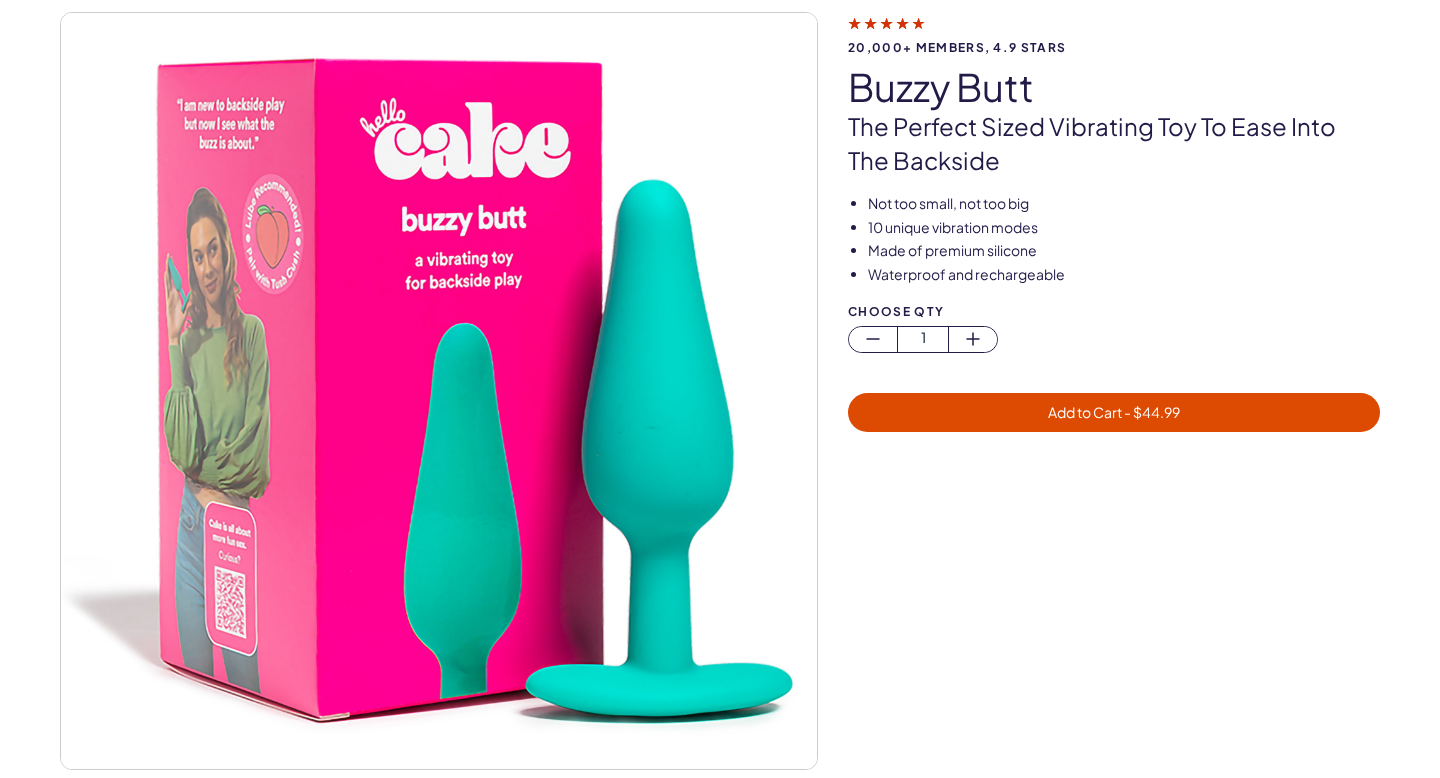 scroll, scrollTop: 177, scrollLeft: 0, axis: vertical 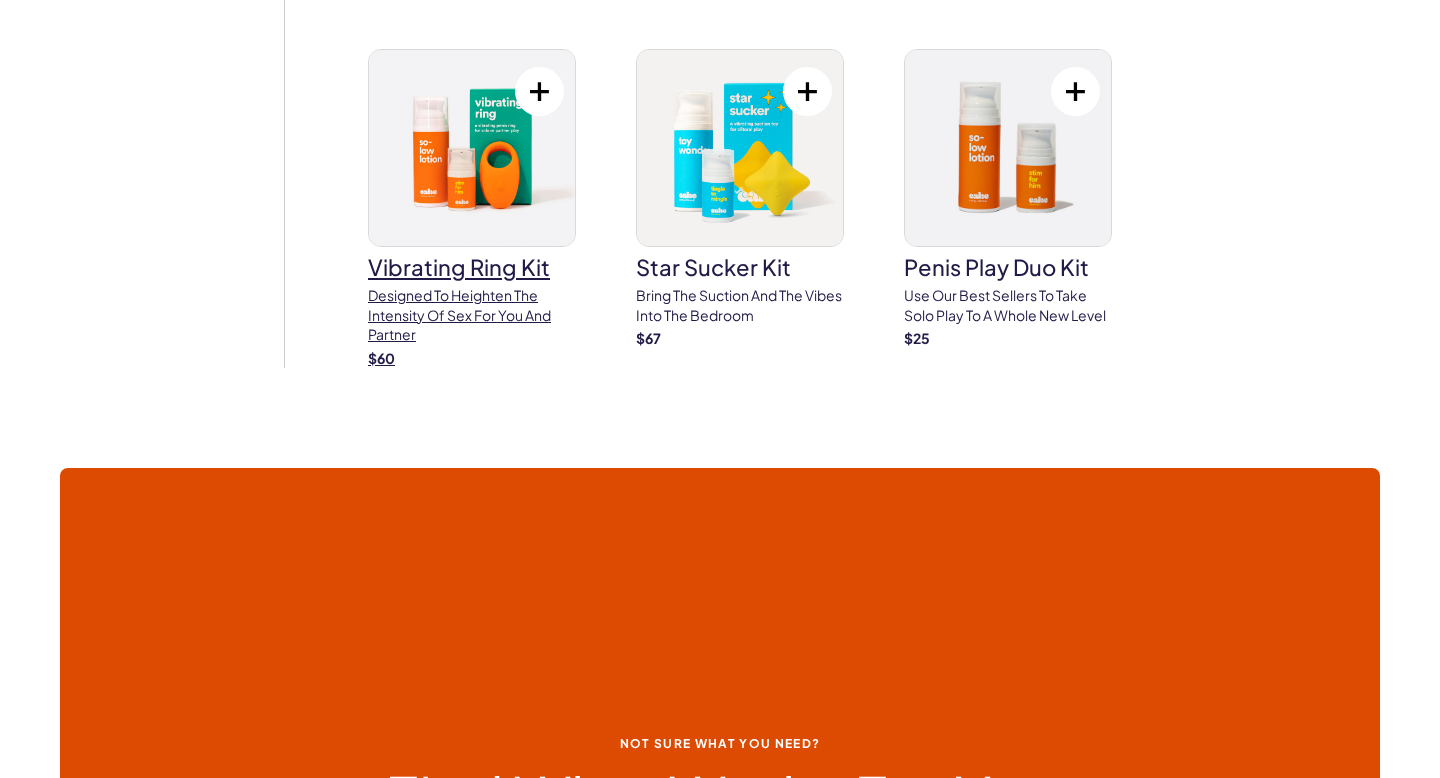 click at bounding box center (472, 148) 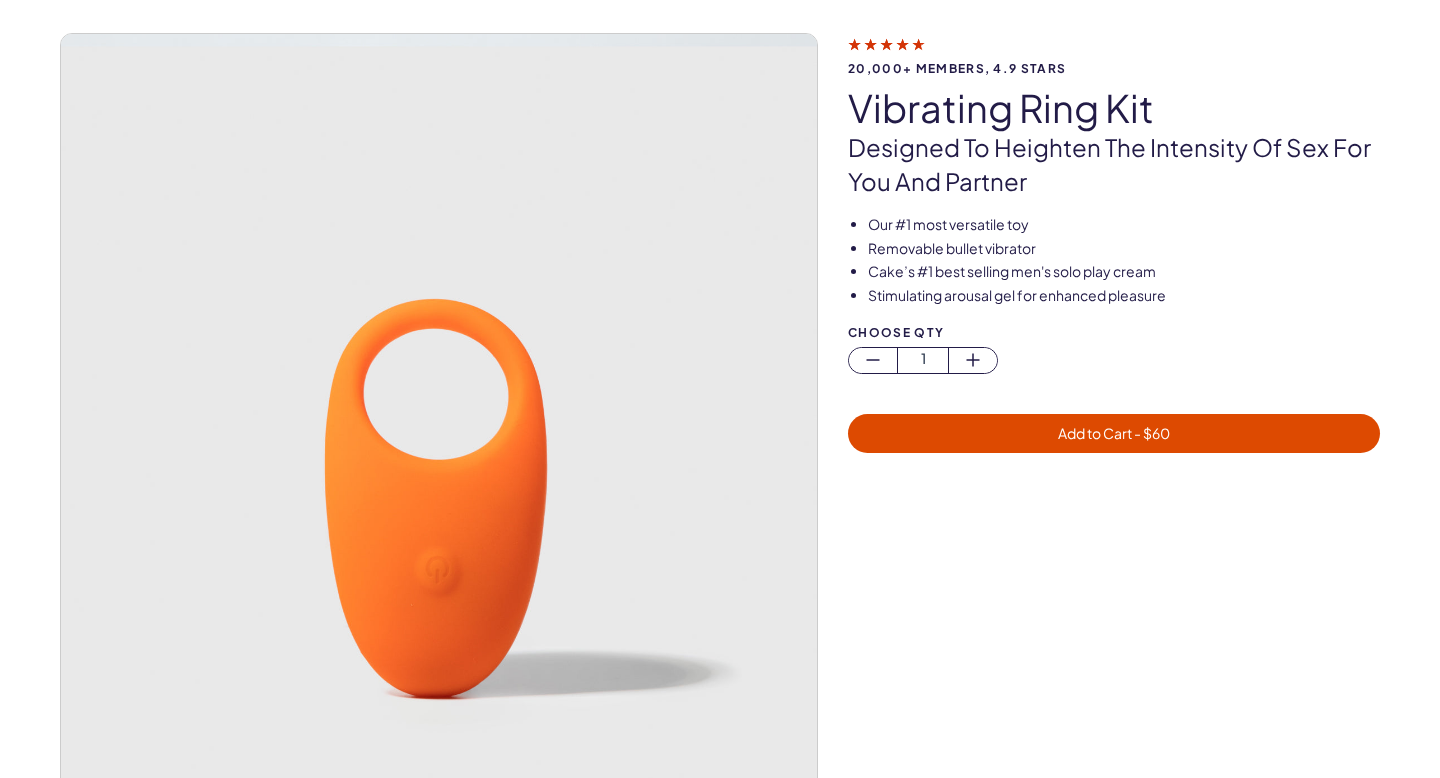 scroll, scrollTop: 0, scrollLeft: 0, axis: both 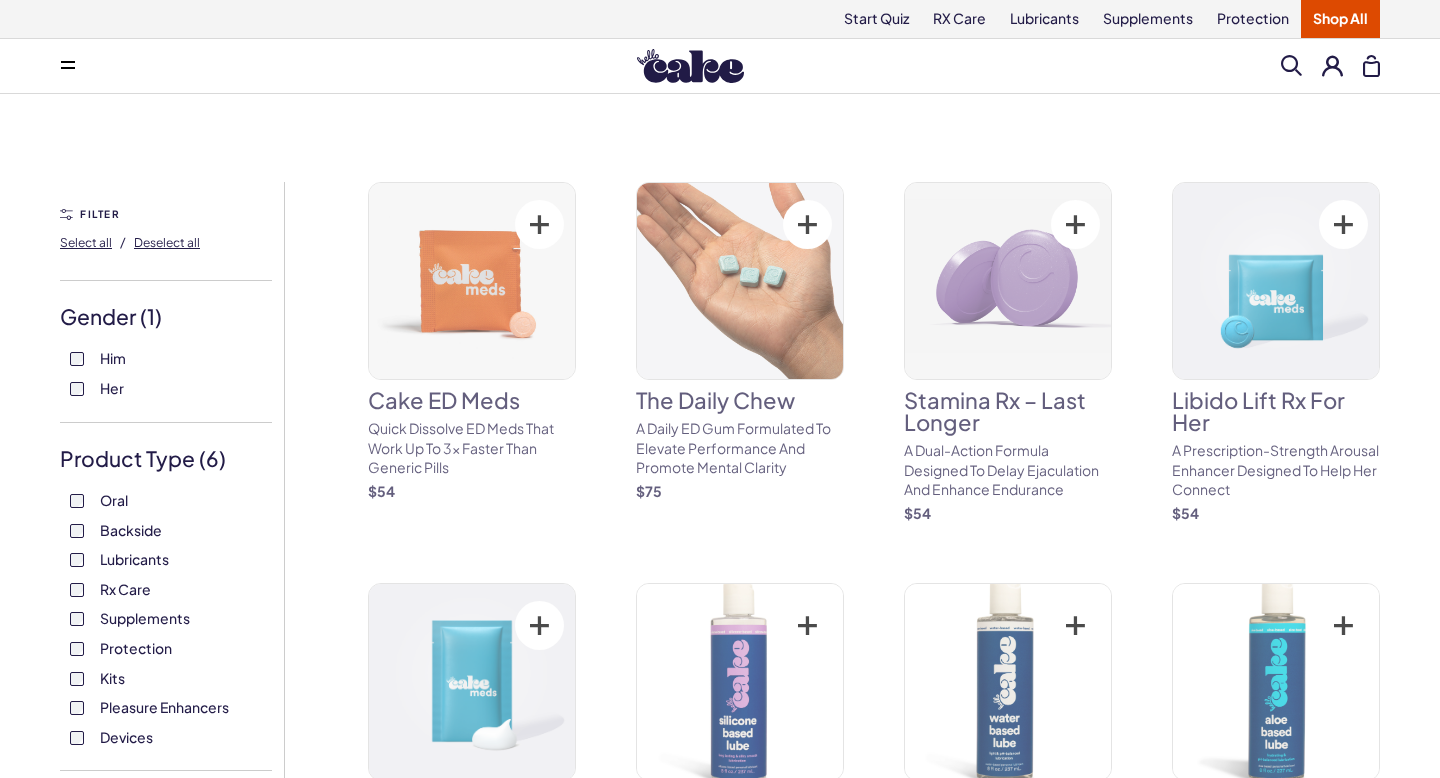 click on "Rx Care" at bounding box center [166, 590] 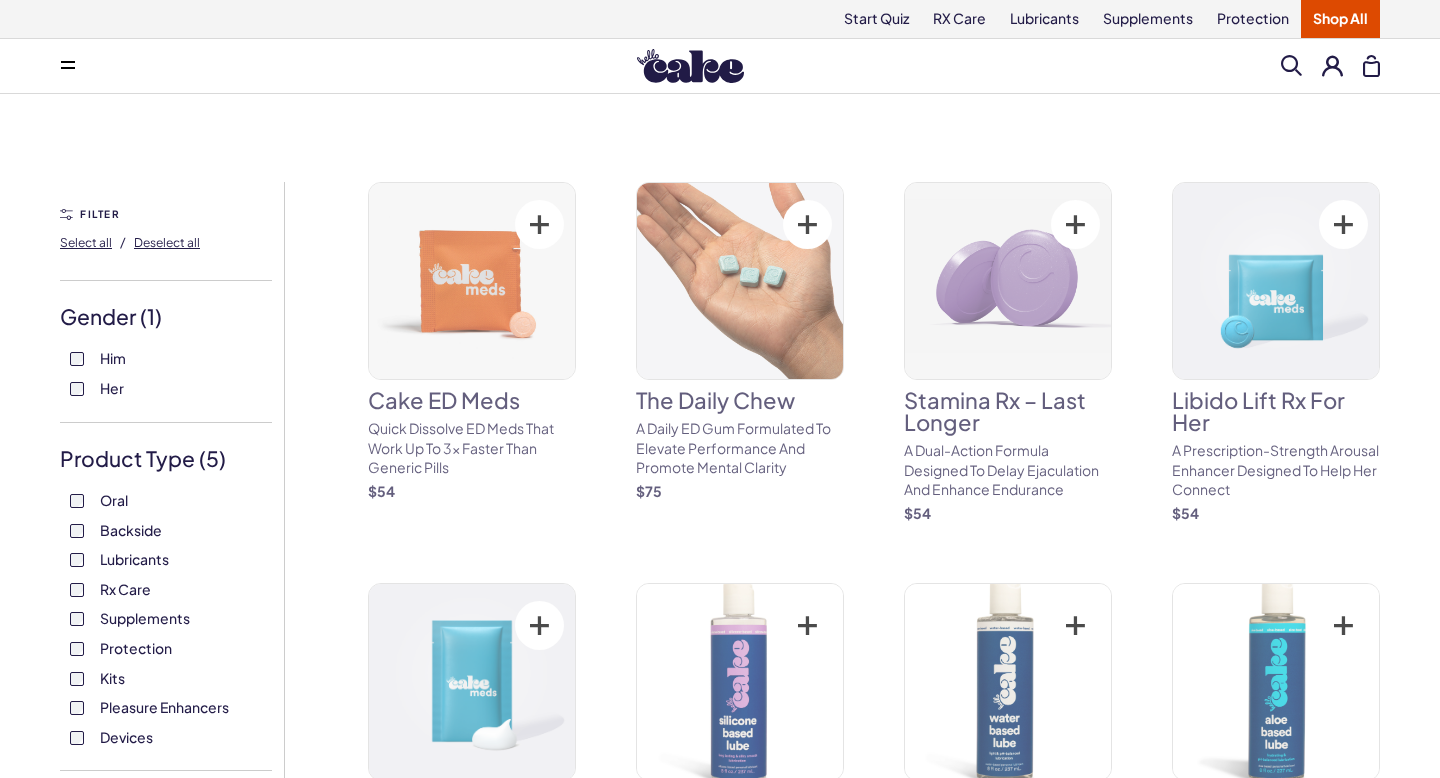 click on "Supplements" at bounding box center (166, 619) 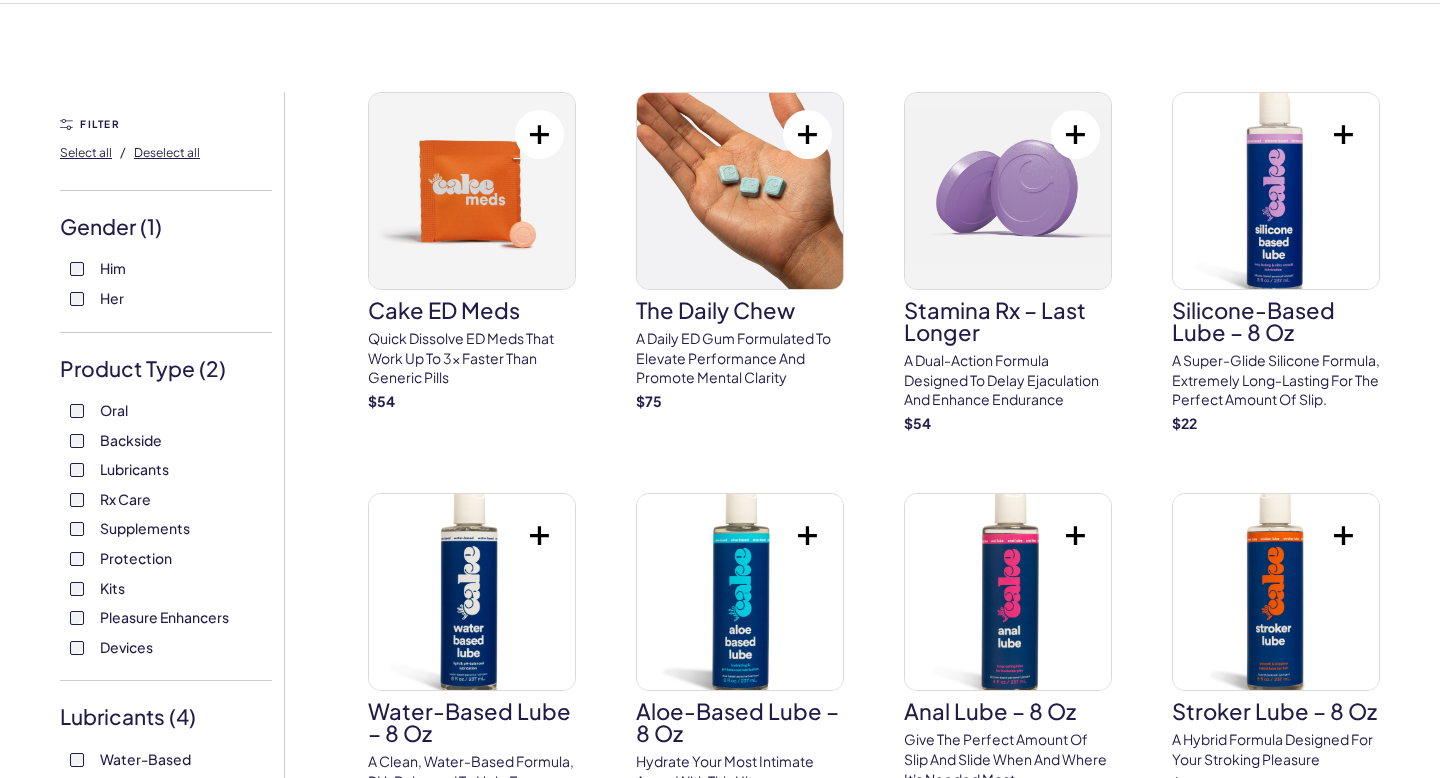 scroll, scrollTop: 85, scrollLeft: 0, axis: vertical 